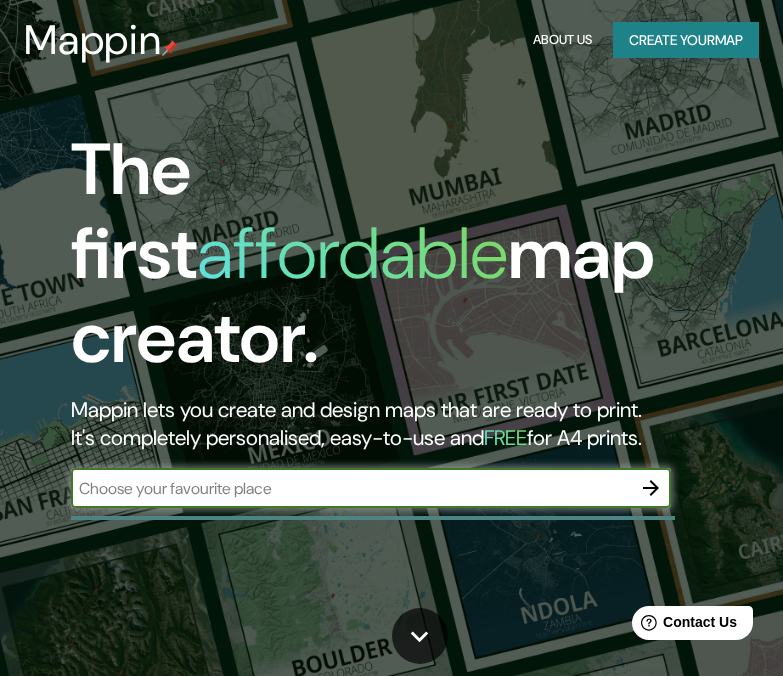 scroll, scrollTop: 0, scrollLeft: 0, axis: both 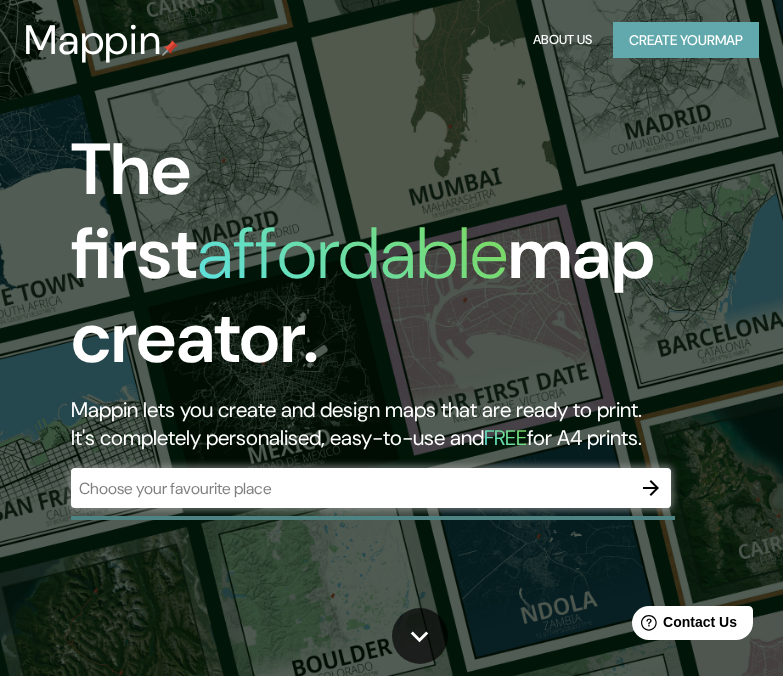 click on "Create your   map" at bounding box center [686, 40] 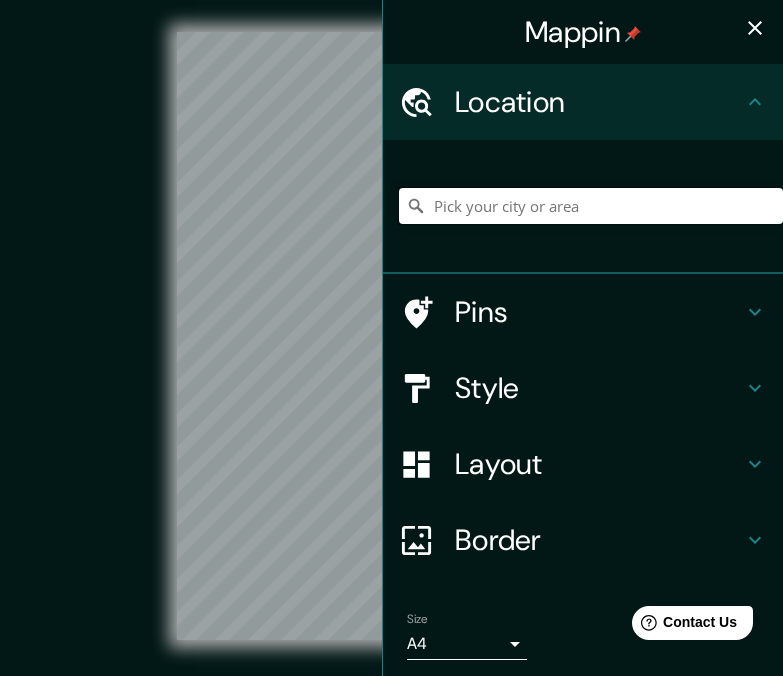 click at bounding box center (591, 206) 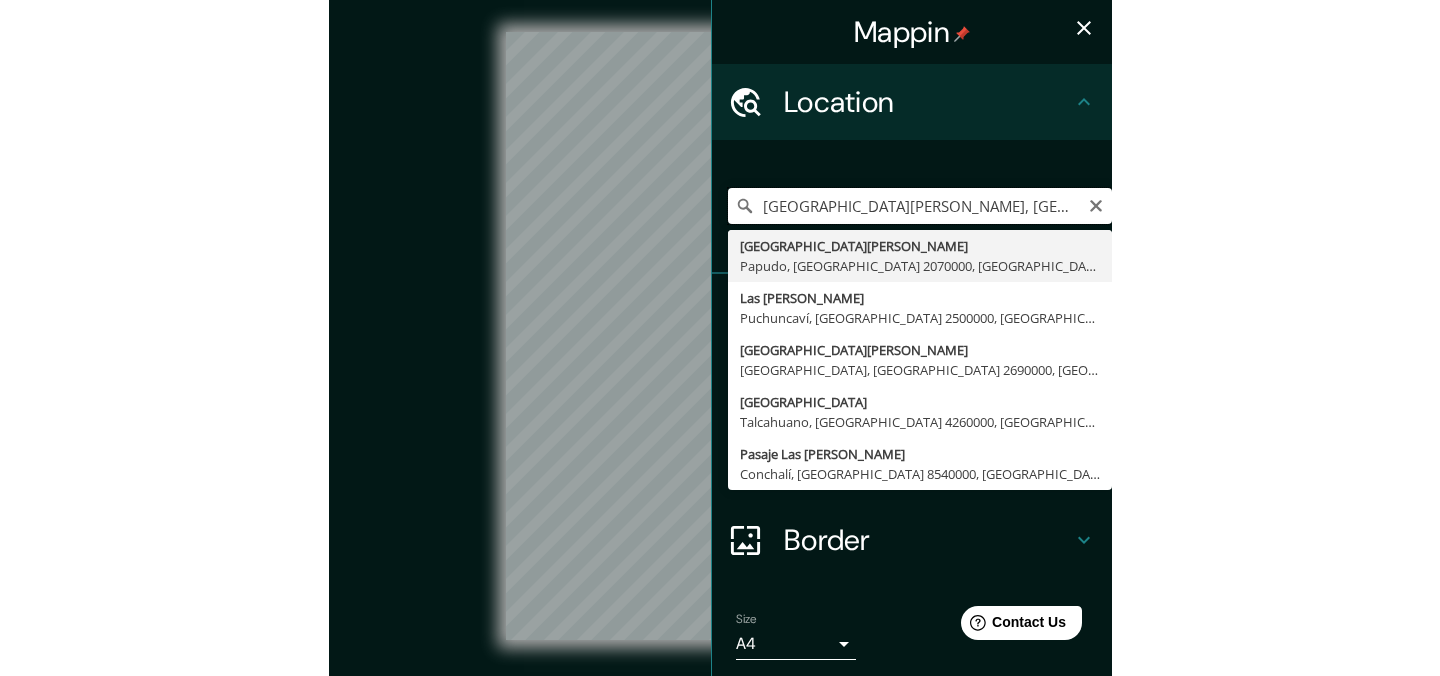 scroll, scrollTop: 0, scrollLeft: 0, axis: both 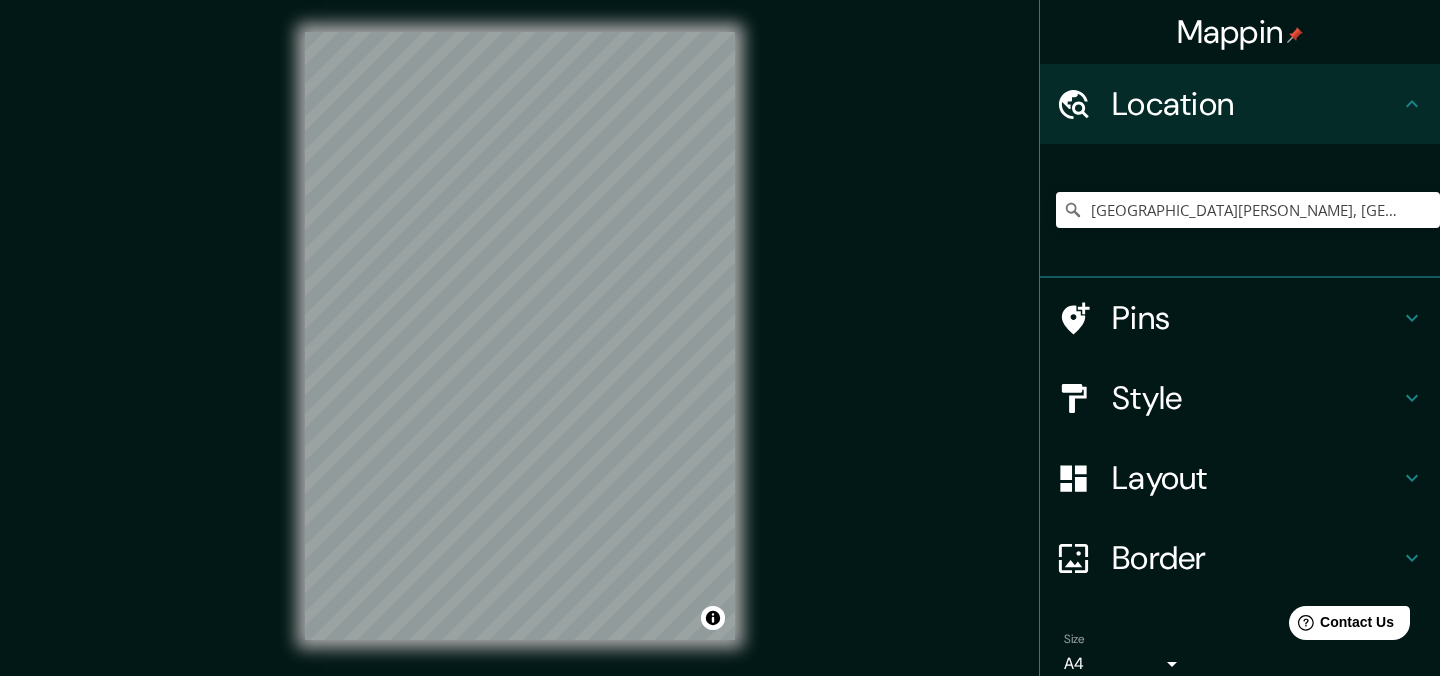 click on "Pins" at bounding box center (1256, 318) 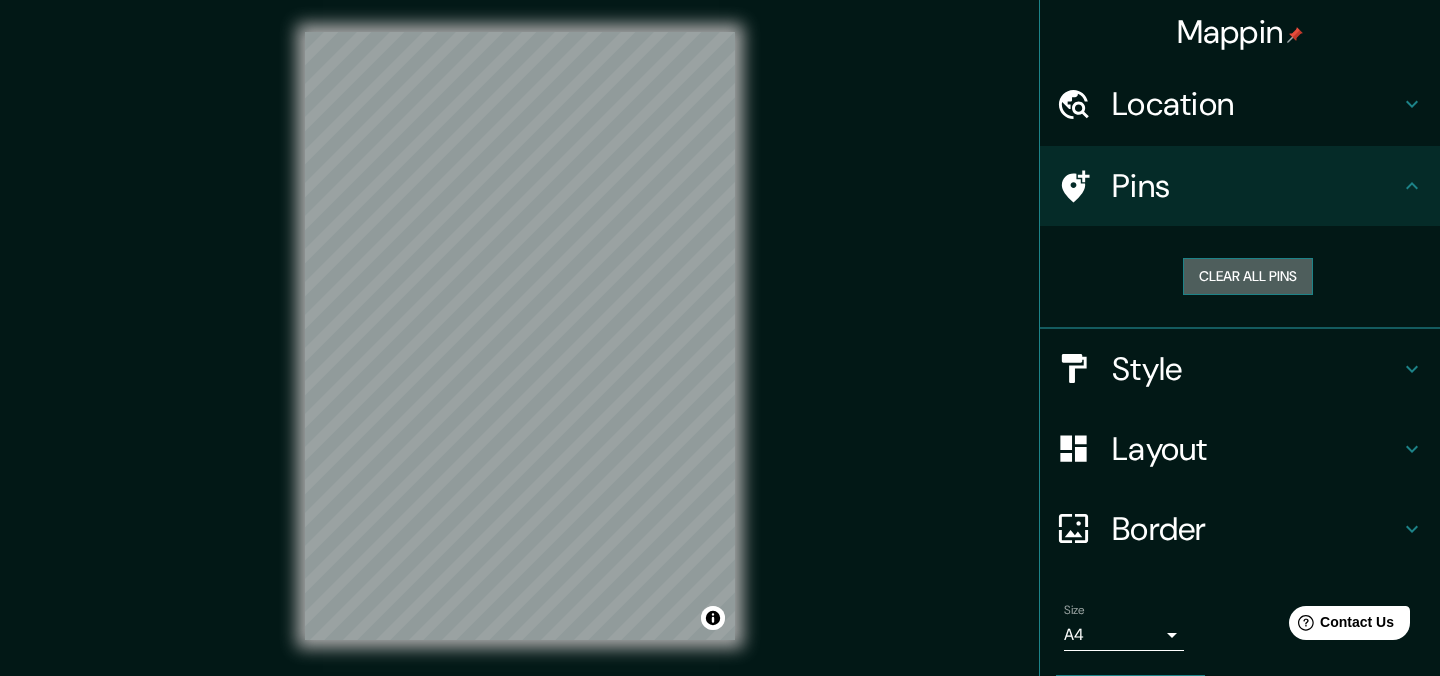 click on "Clear all pins" at bounding box center (1248, 276) 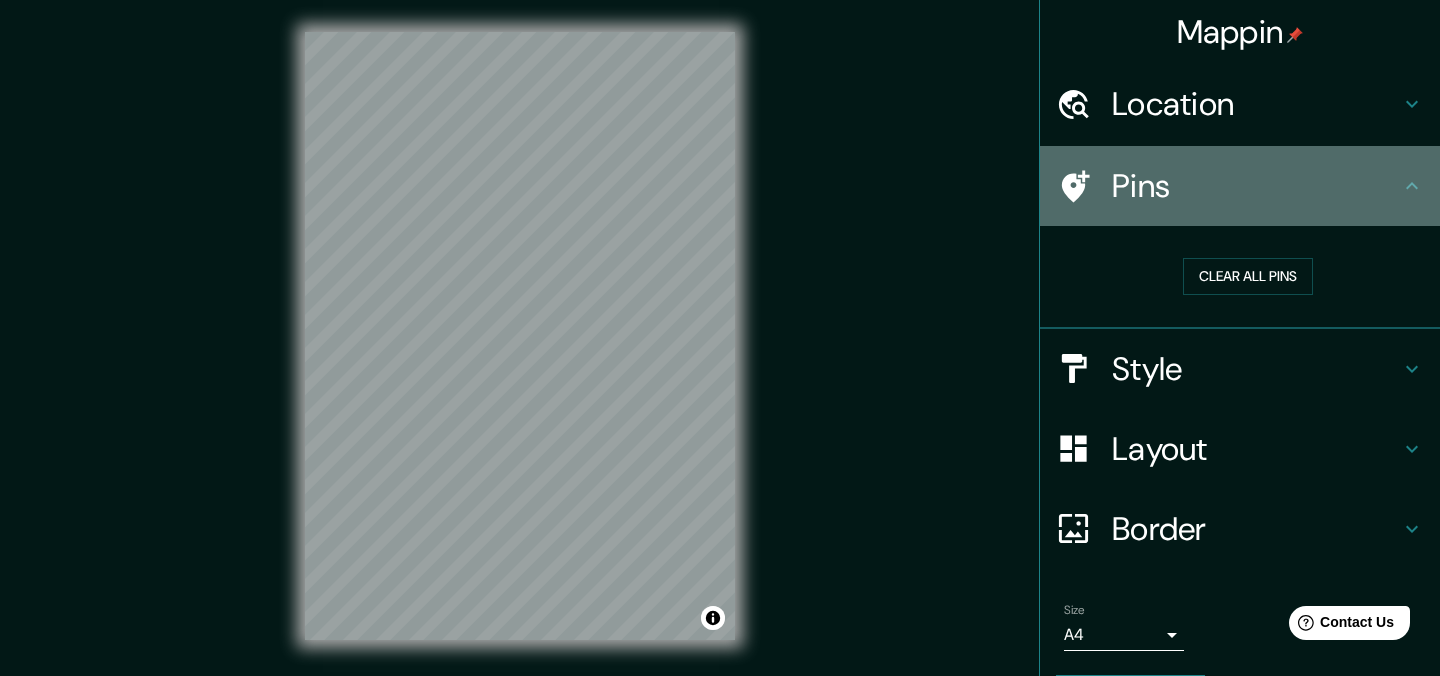 click on "Pins" at bounding box center (1256, 186) 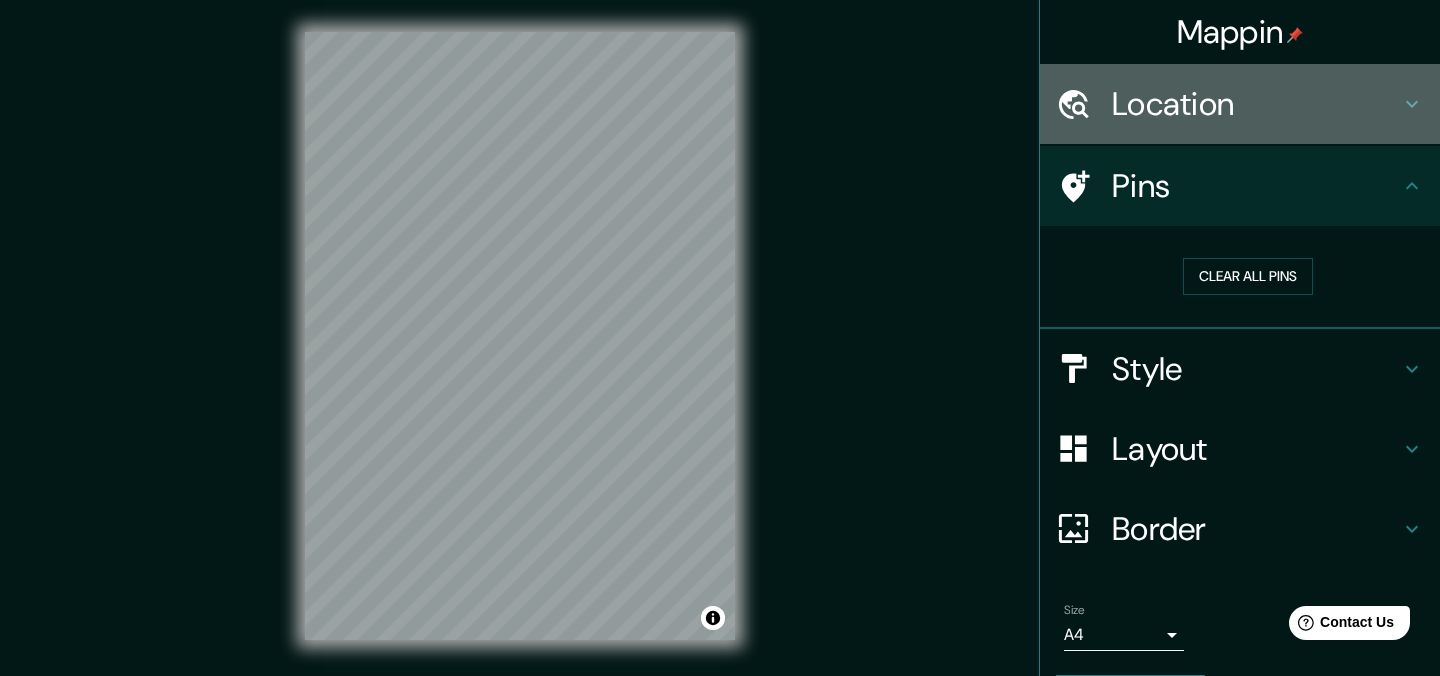 click on "Location" at bounding box center [1256, 104] 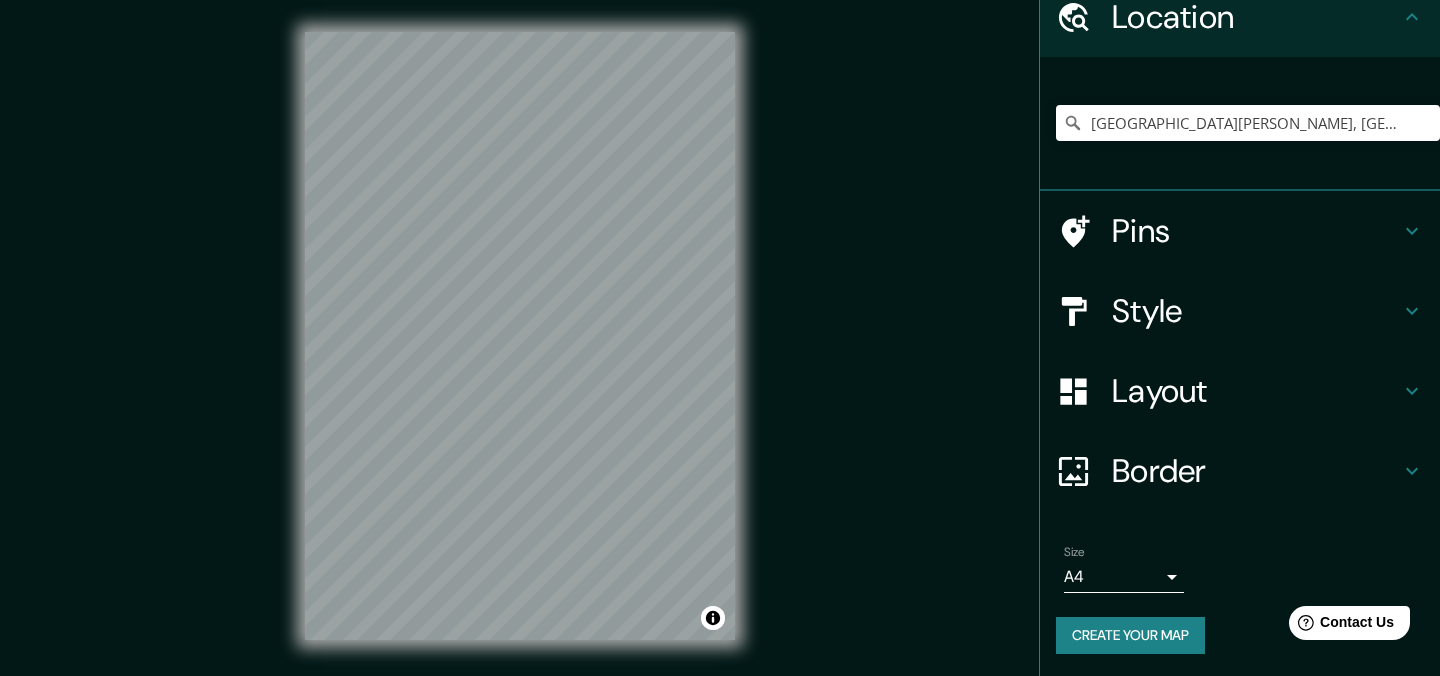 scroll, scrollTop: 88, scrollLeft: 0, axis: vertical 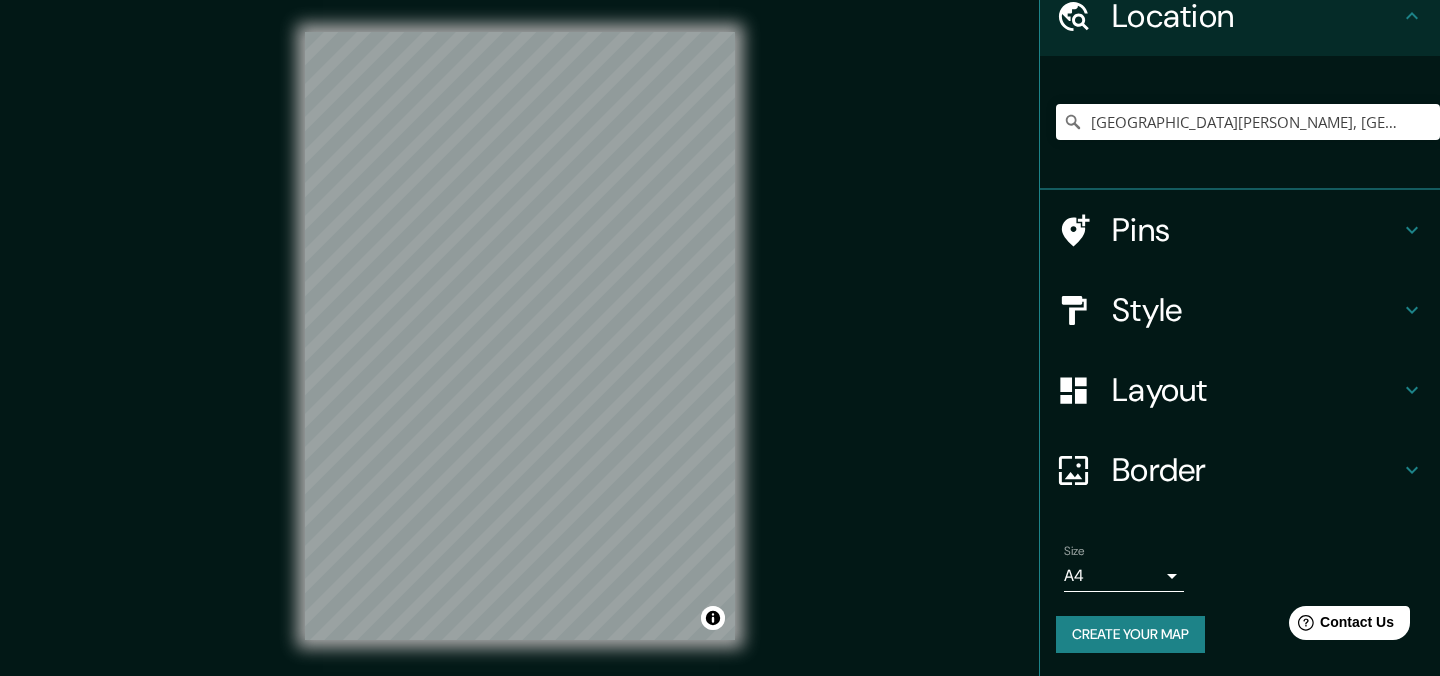 click on "Pins" at bounding box center (1256, 230) 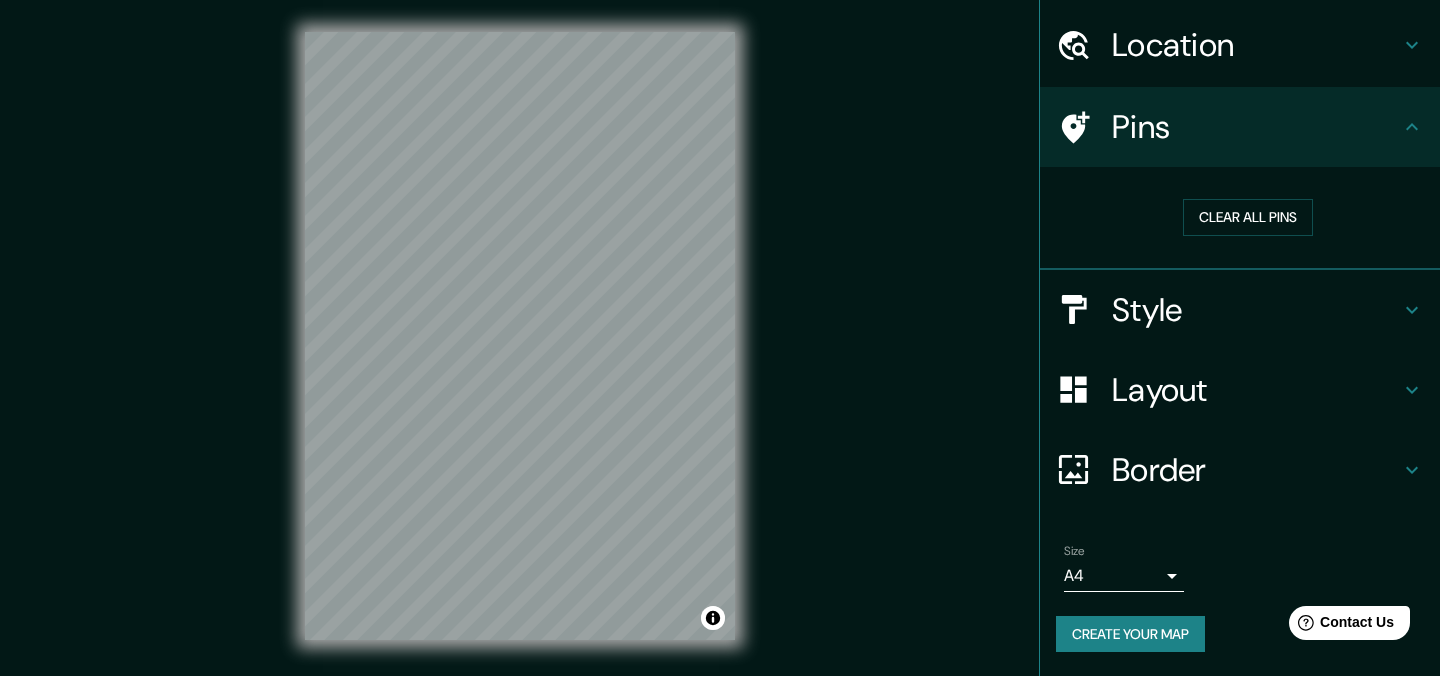 scroll, scrollTop: 0, scrollLeft: 0, axis: both 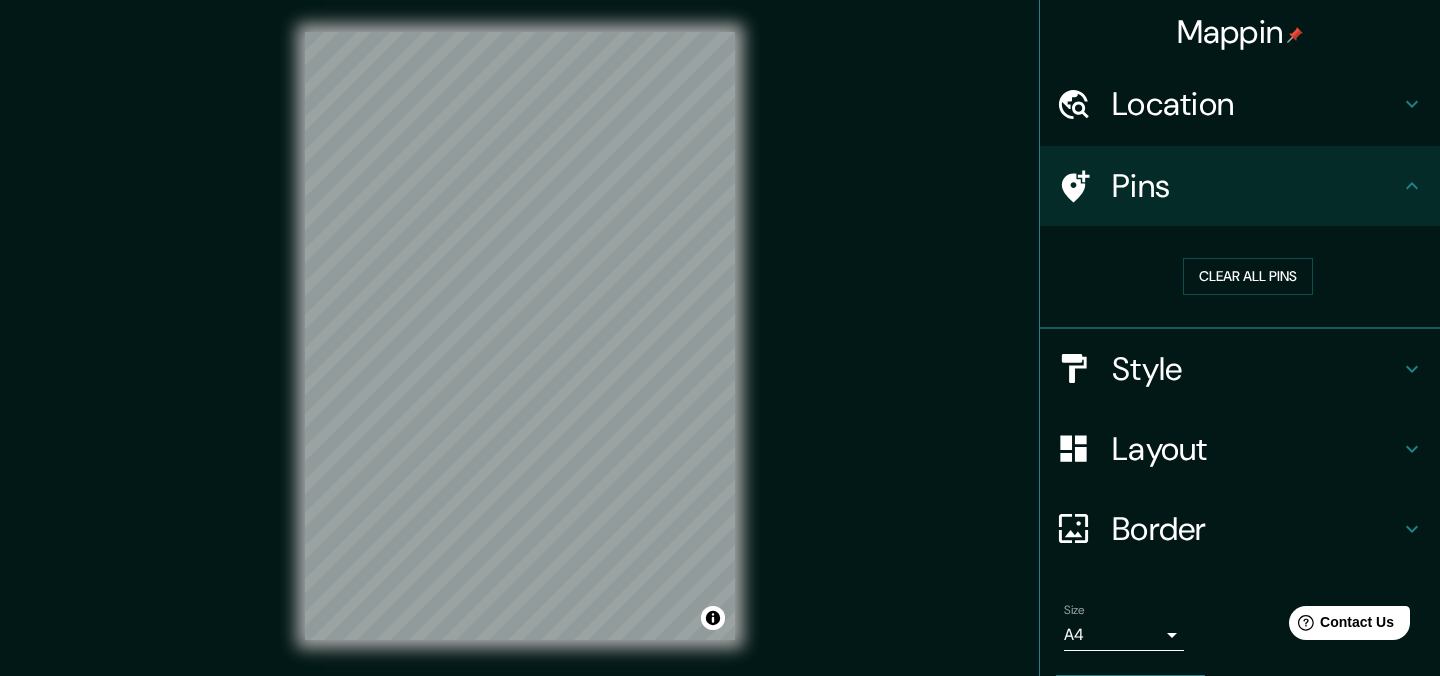 click on "Location" at bounding box center (1240, 104) 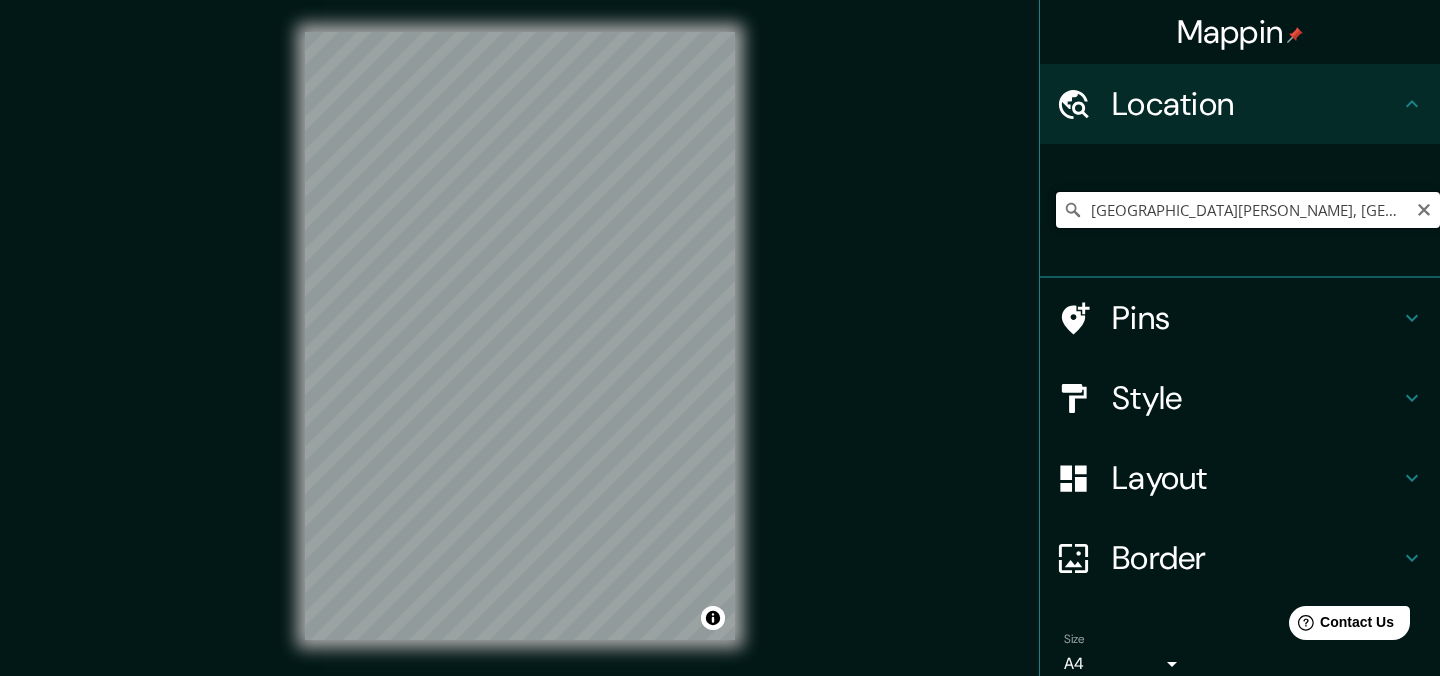 click on "[GEOGRAPHIC_DATA][PERSON_NAME], [GEOGRAPHIC_DATA], [GEOGRAPHIC_DATA] 2070000, [GEOGRAPHIC_DATA]" at bounding box center [1248, 210] 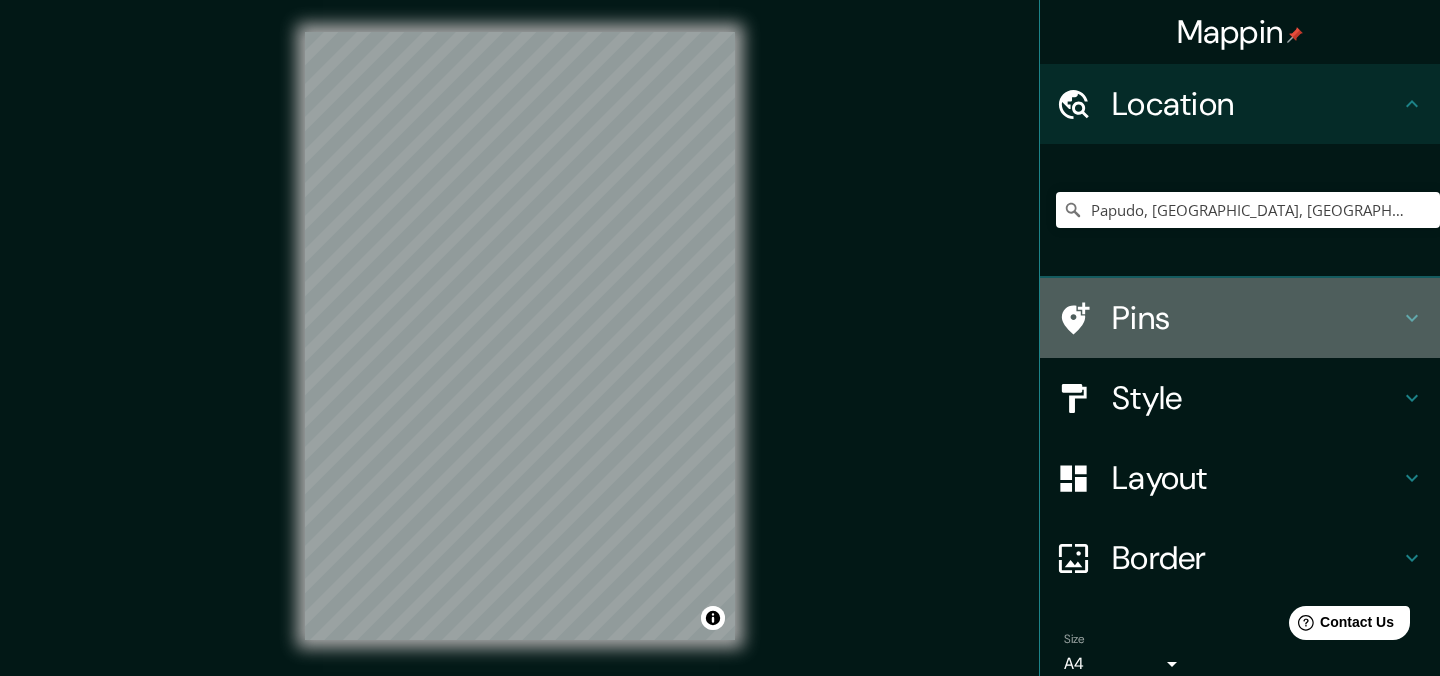click 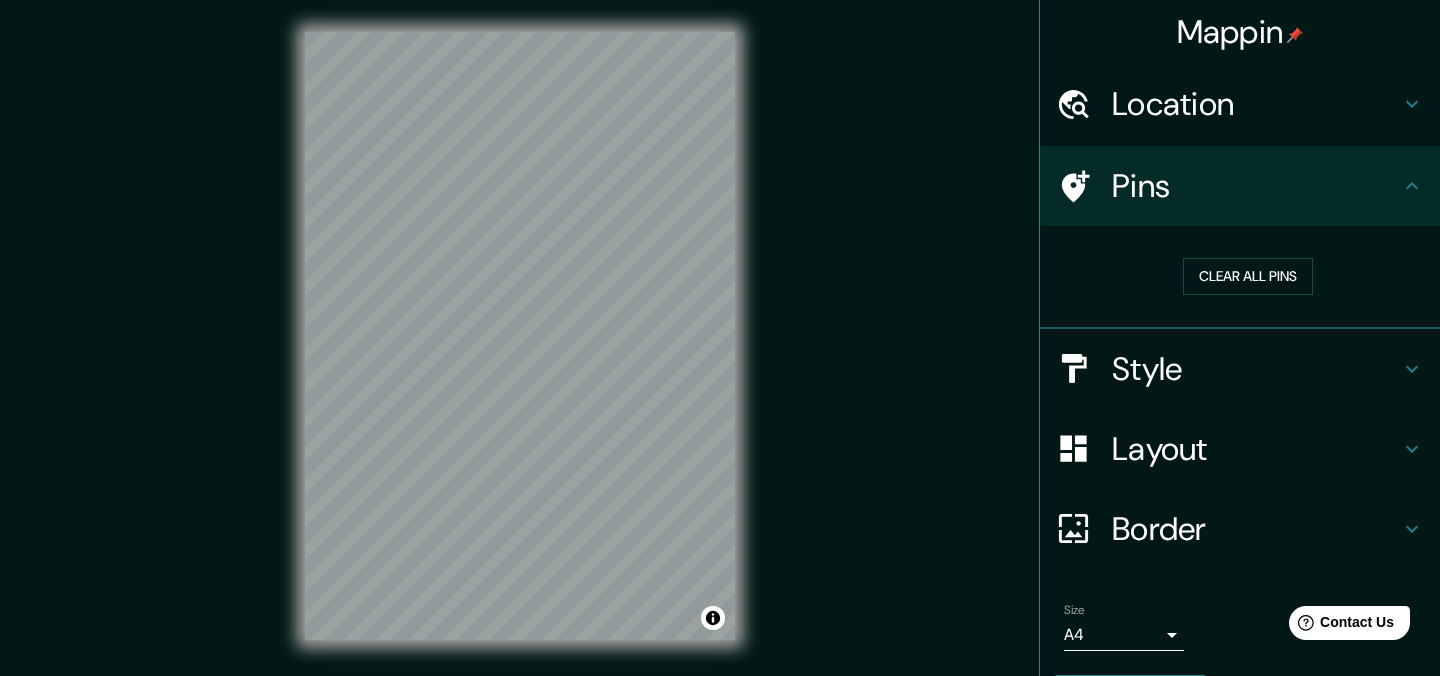 click on "Clear all pins" at bounding box center (1248, 276) 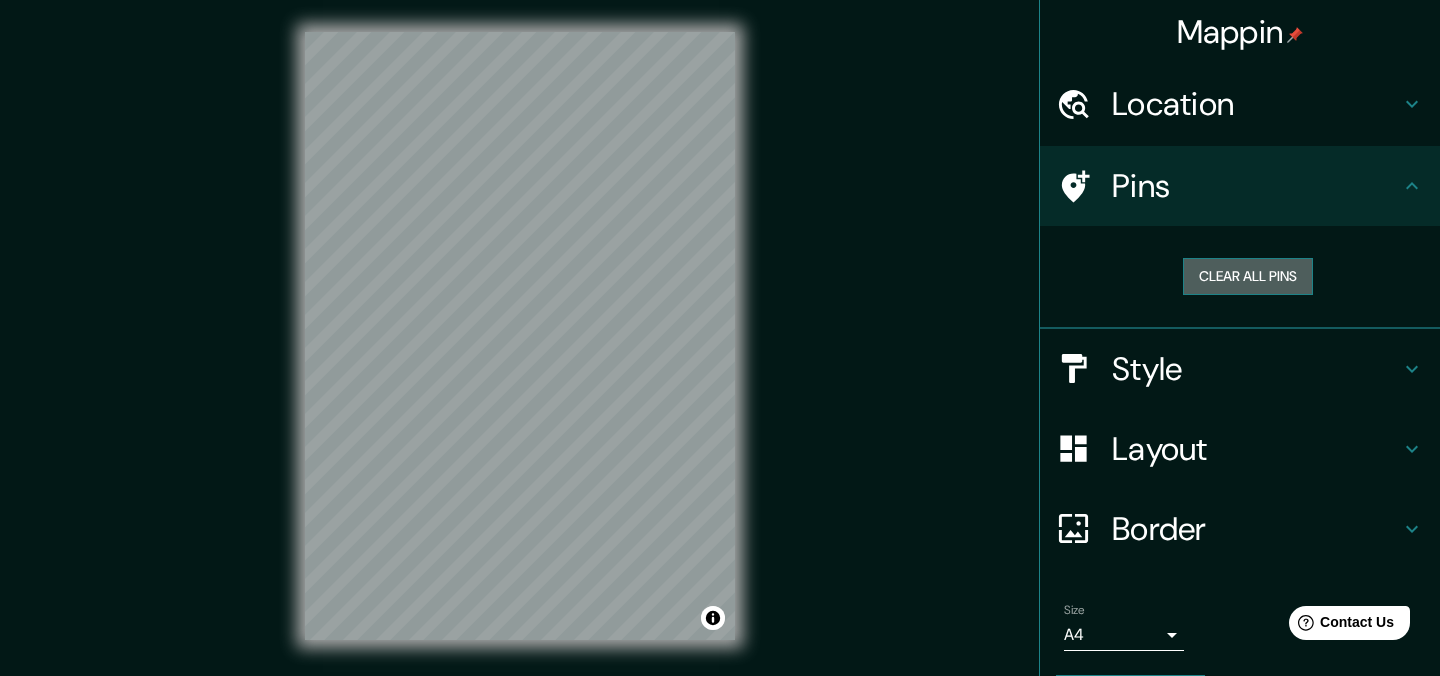 click on "Clear all pins" at bounding box center [1248, 276] 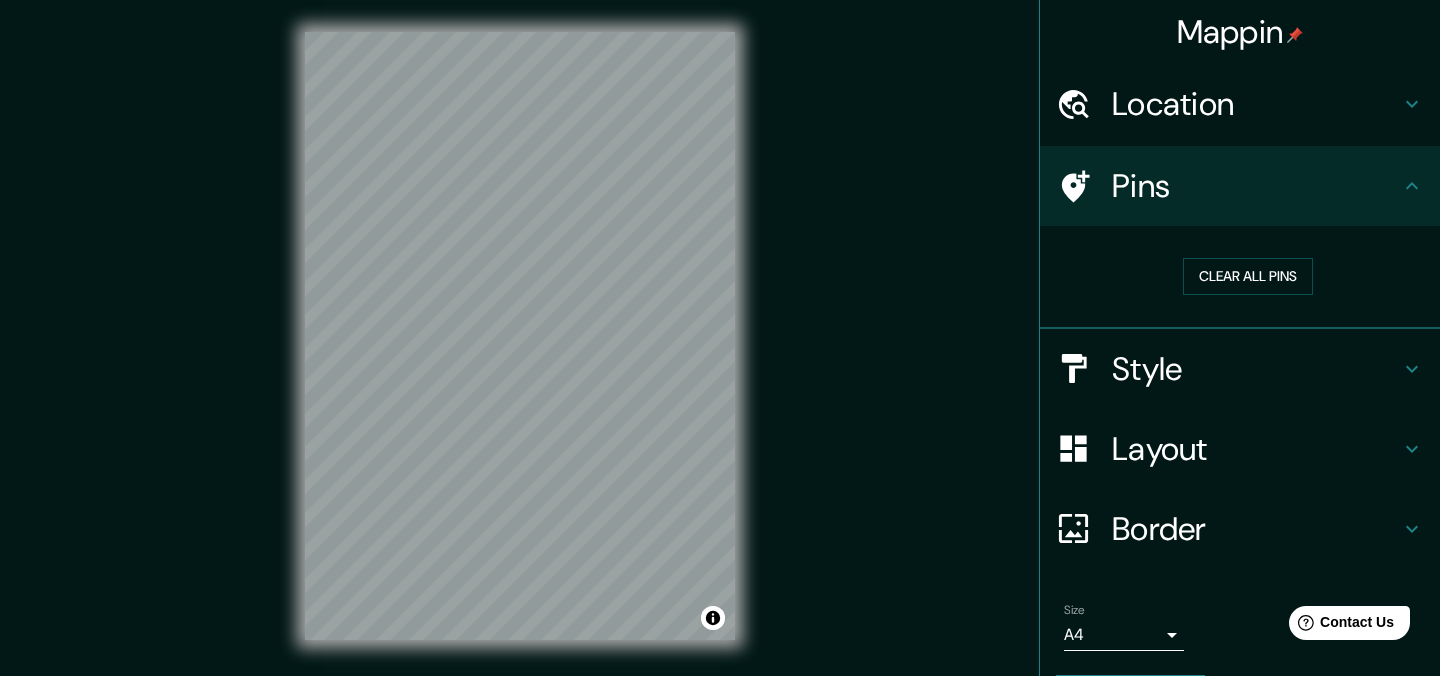 scroll, scrollTop: 59, scrollLeft: 0, axis: vertical 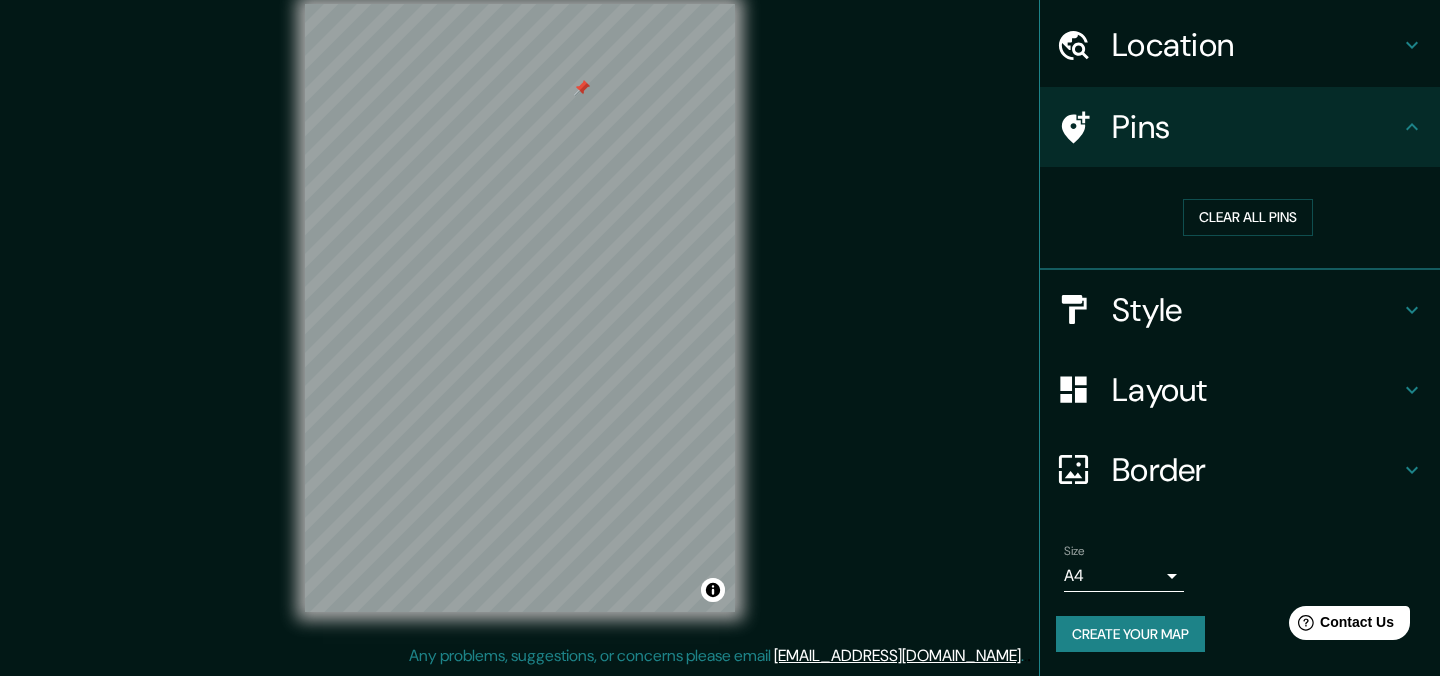 click on "Style" at bounding box center [1256, 310] 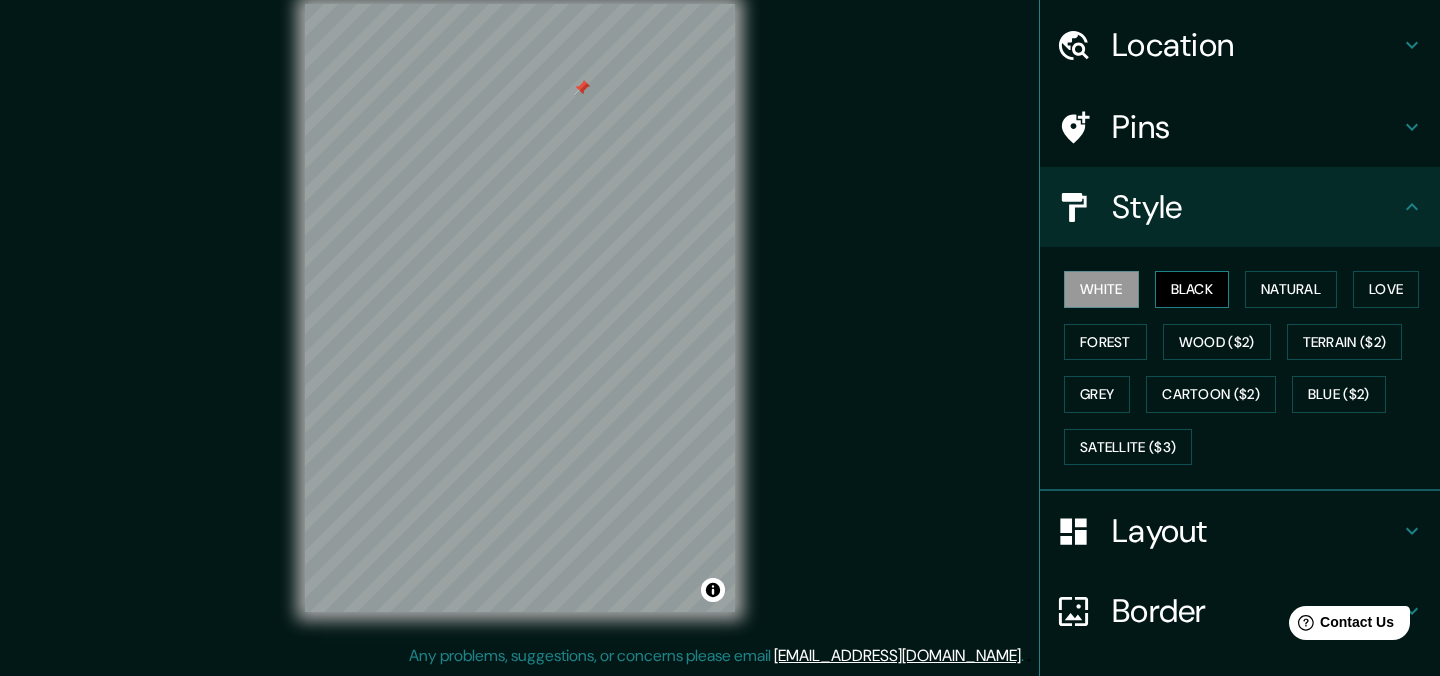 click on "Black" at bounding box center [1192, 289] 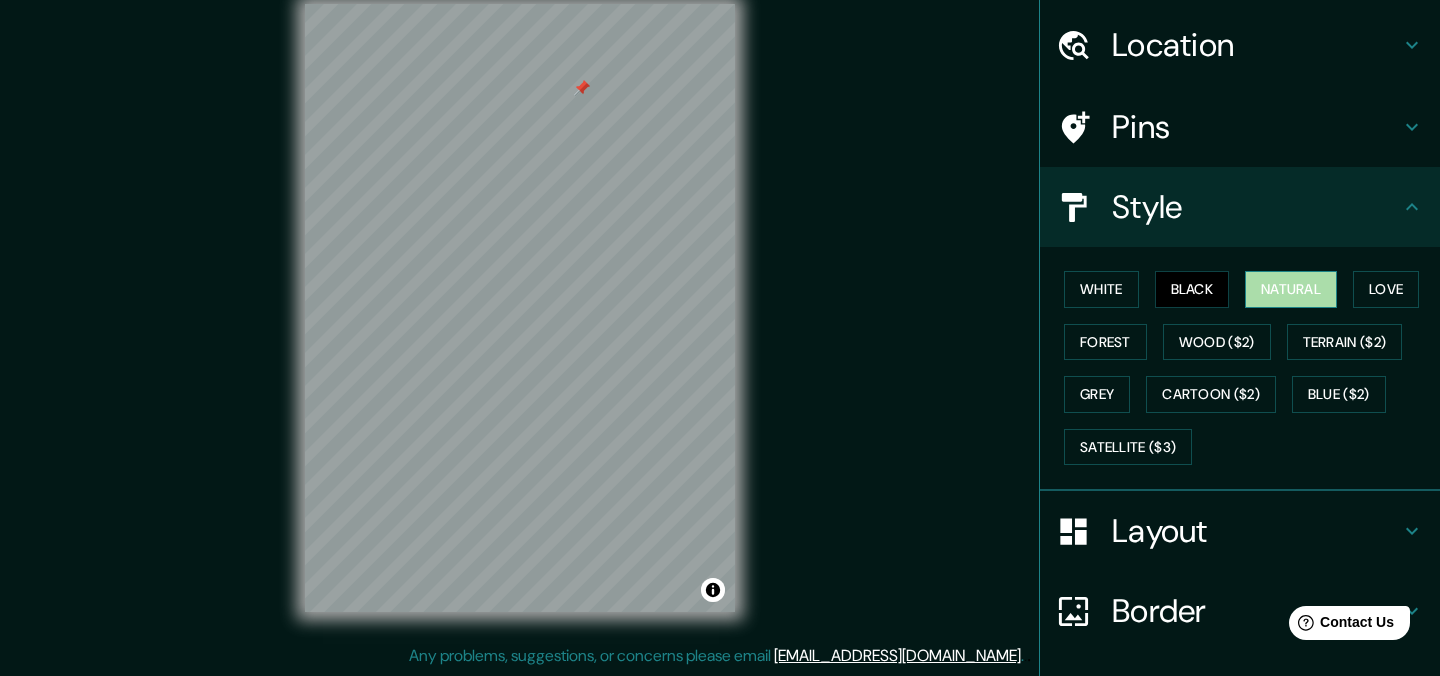 click on "Natural" at bounding box center [1291, 289] 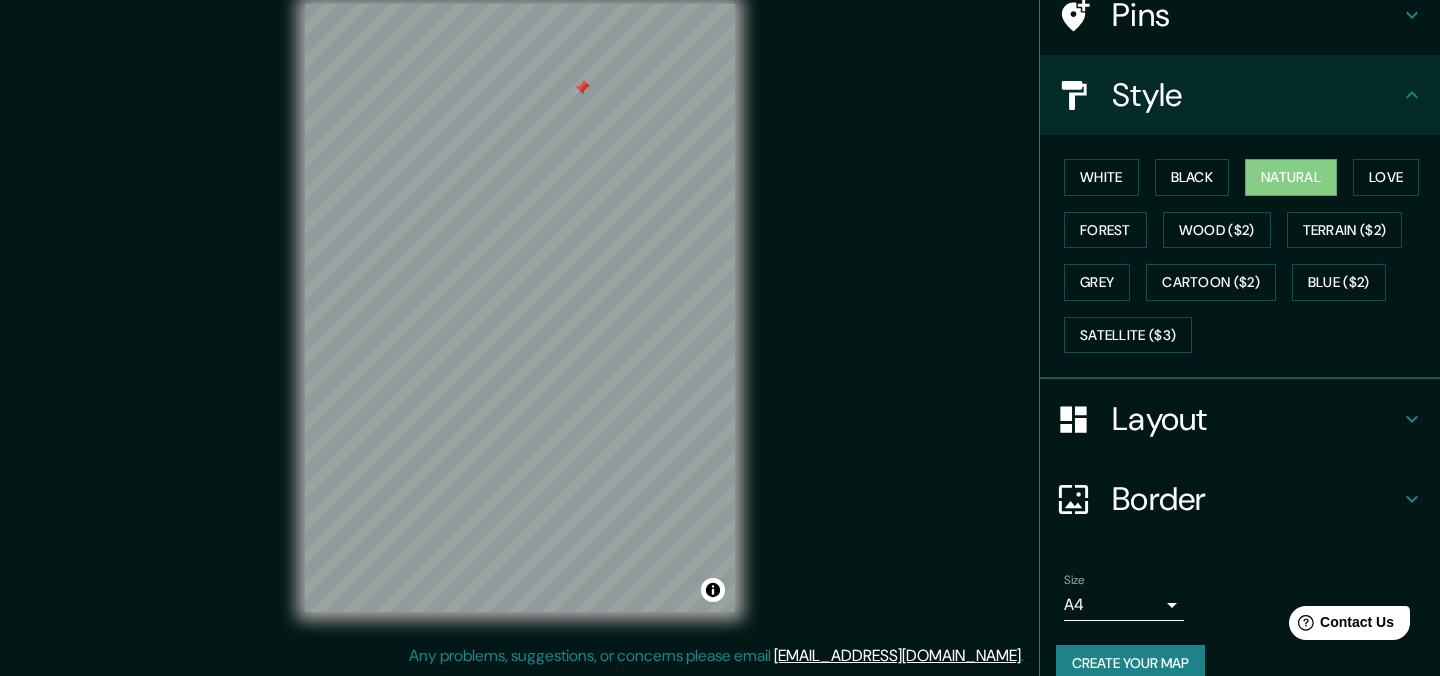 click on "Layout" at bounding box center (1256, 419) 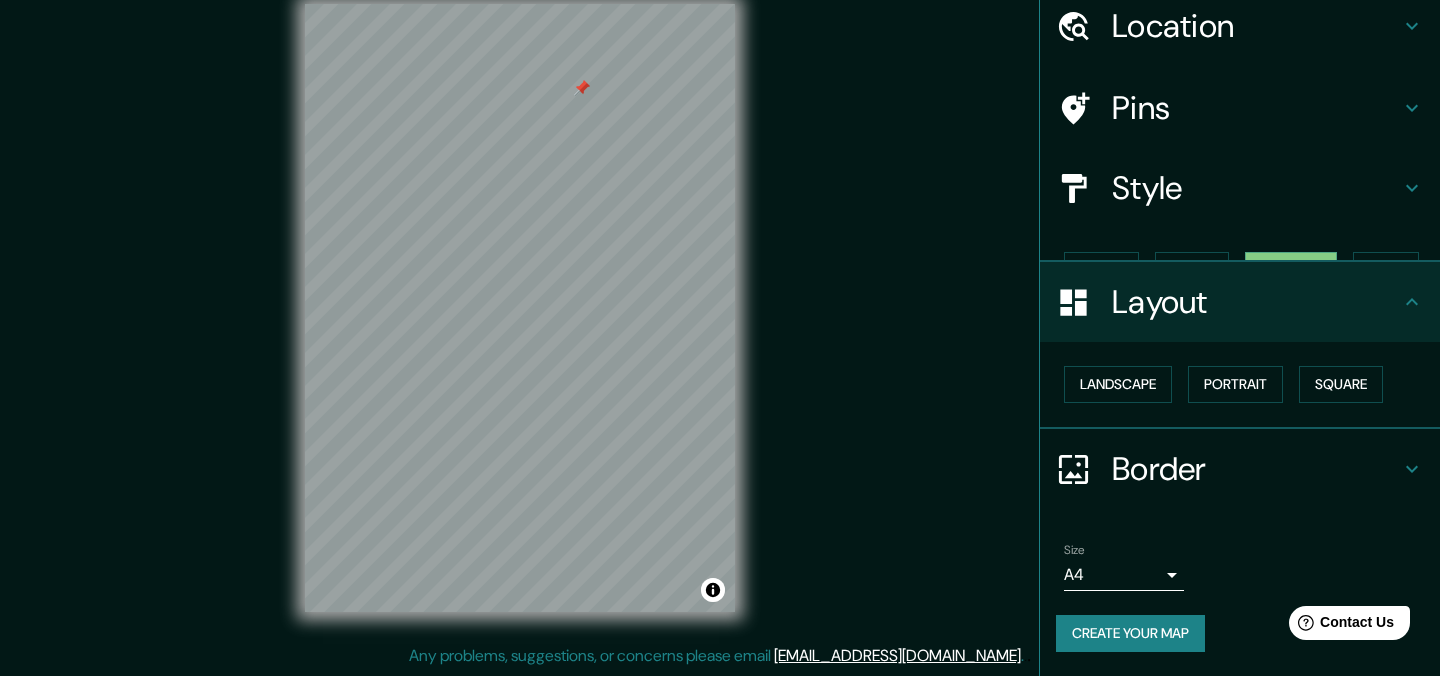 scroll, scrollTop: 43, scrollLeft: 0, axis: vertical 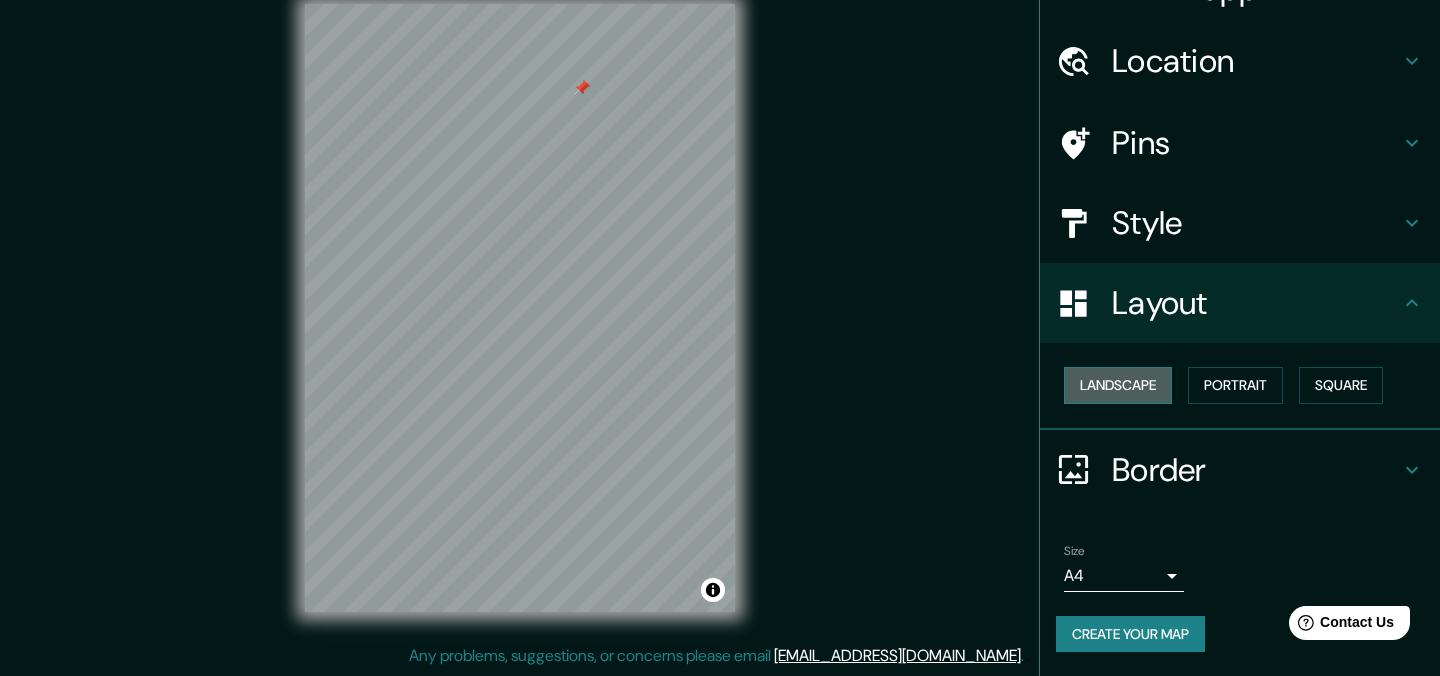click on "Landscape" at bounding box center (1118, 385) 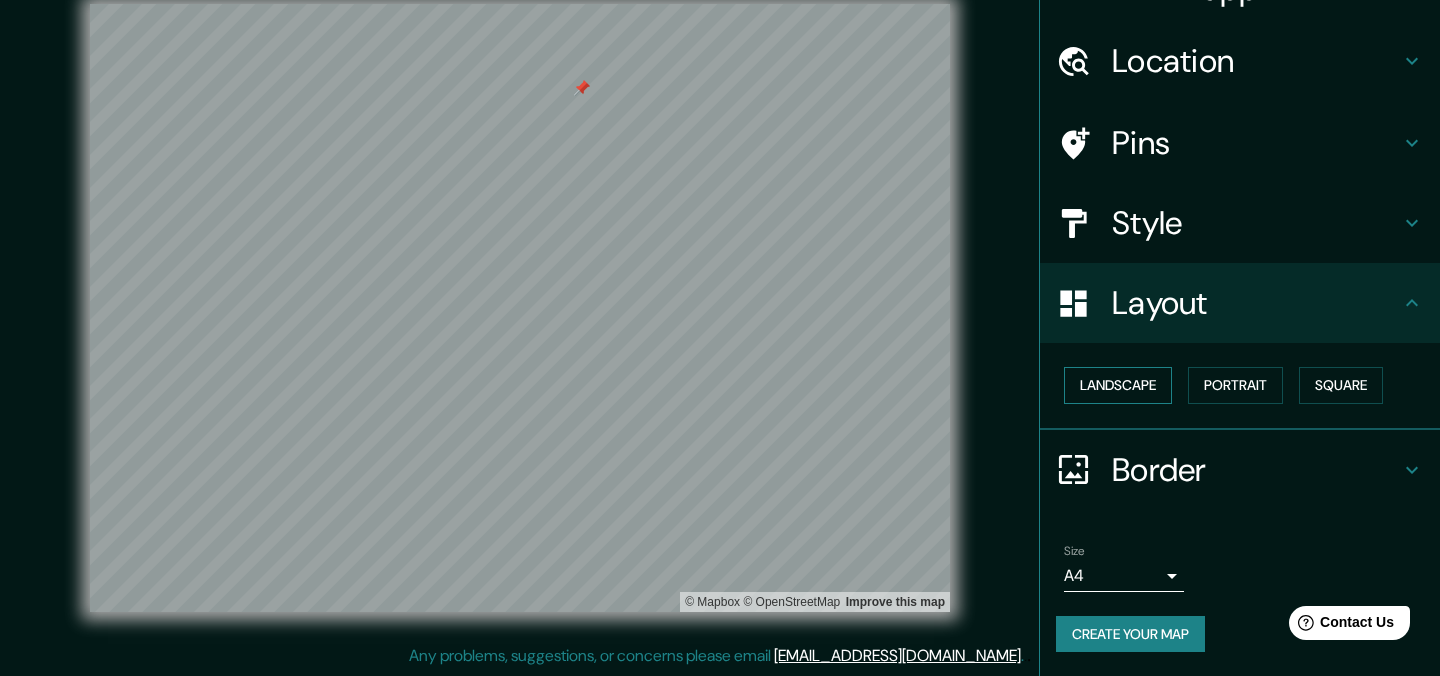 click on "Landscape" at bounding box center [1118, 385] 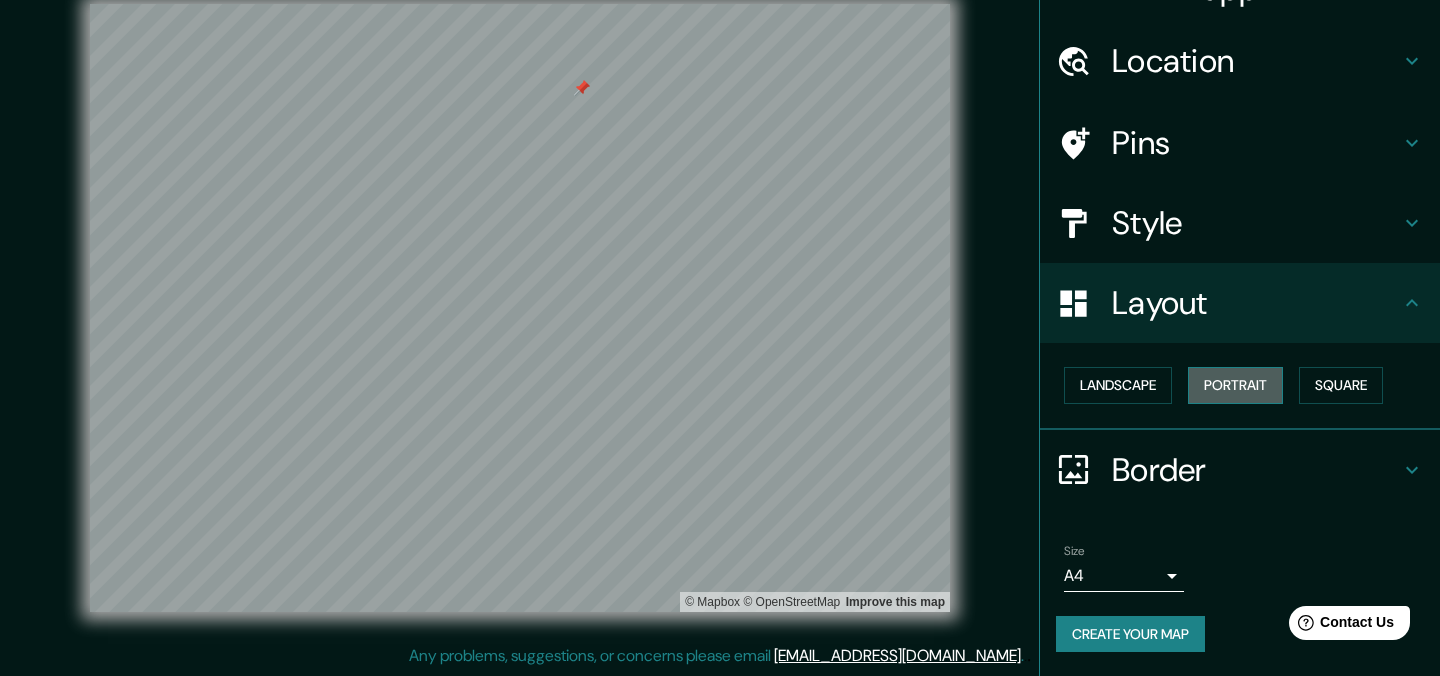 click on "Portrait" at bounding box center (1235, 385) 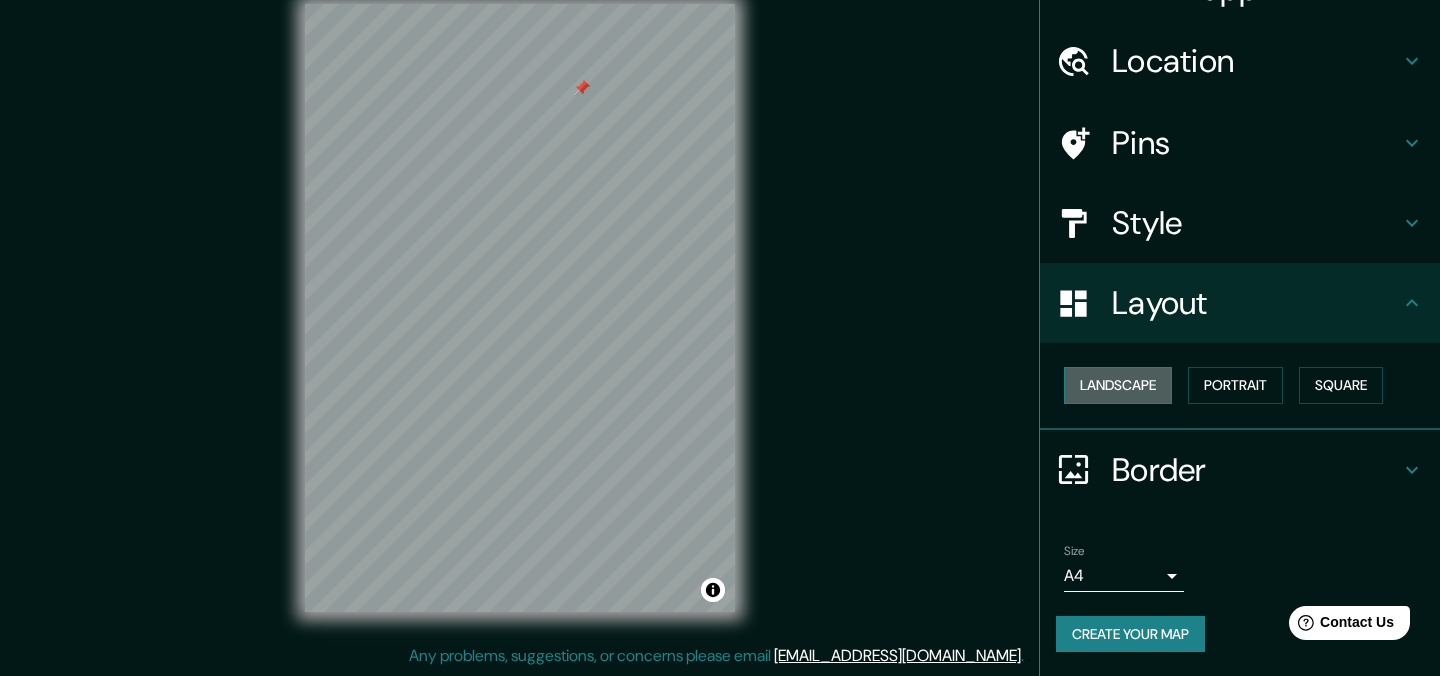 click on "Landscape" at bounding box center [1118, 385] 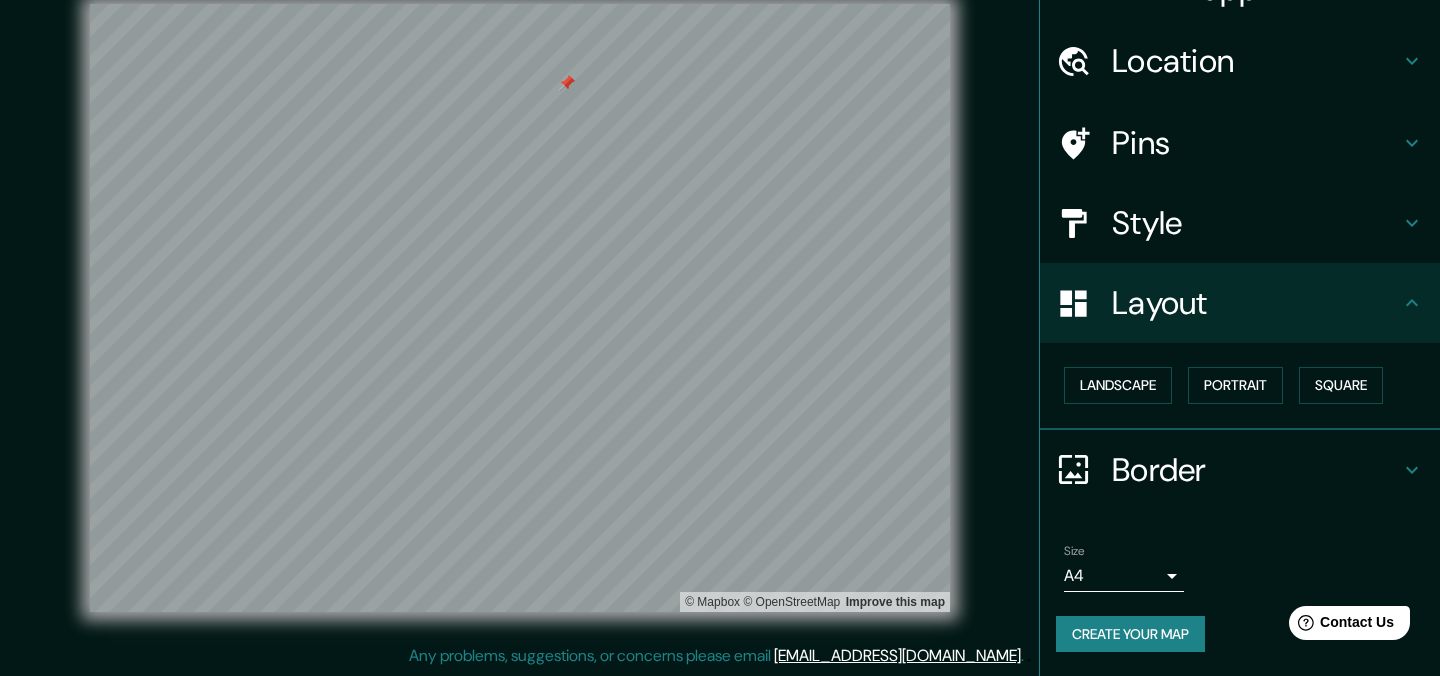 click on "Pins" at bounding box center [1256, 143] 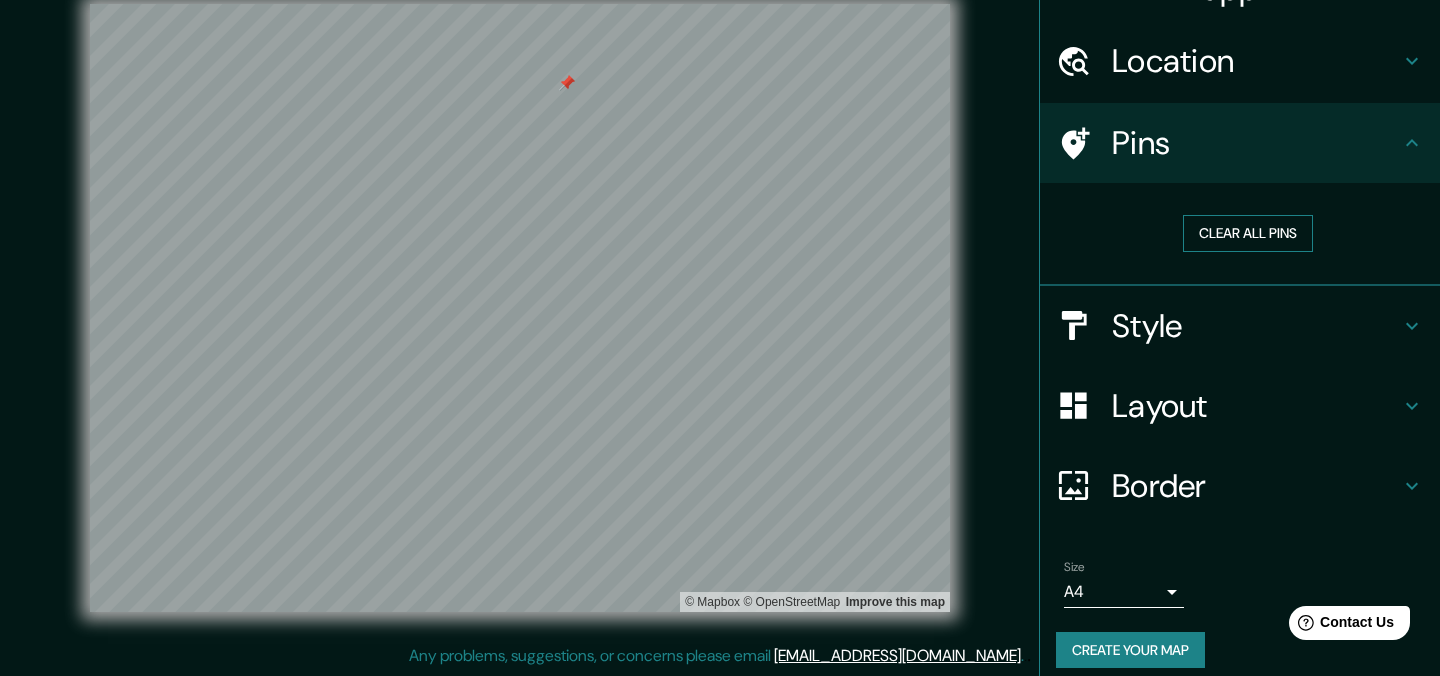 click on "Clear all pins" at bounding box center [1248, 233] 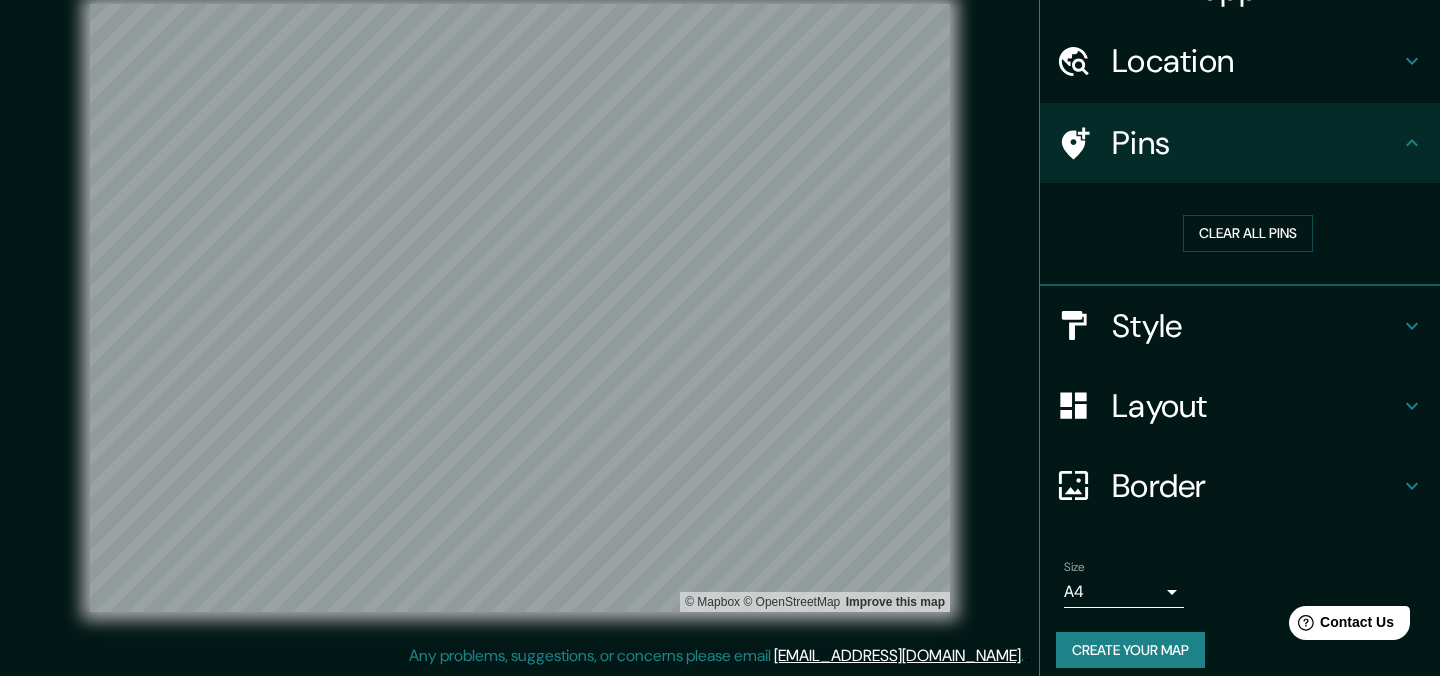 click on "Location" at bounding box center (1256, 61) 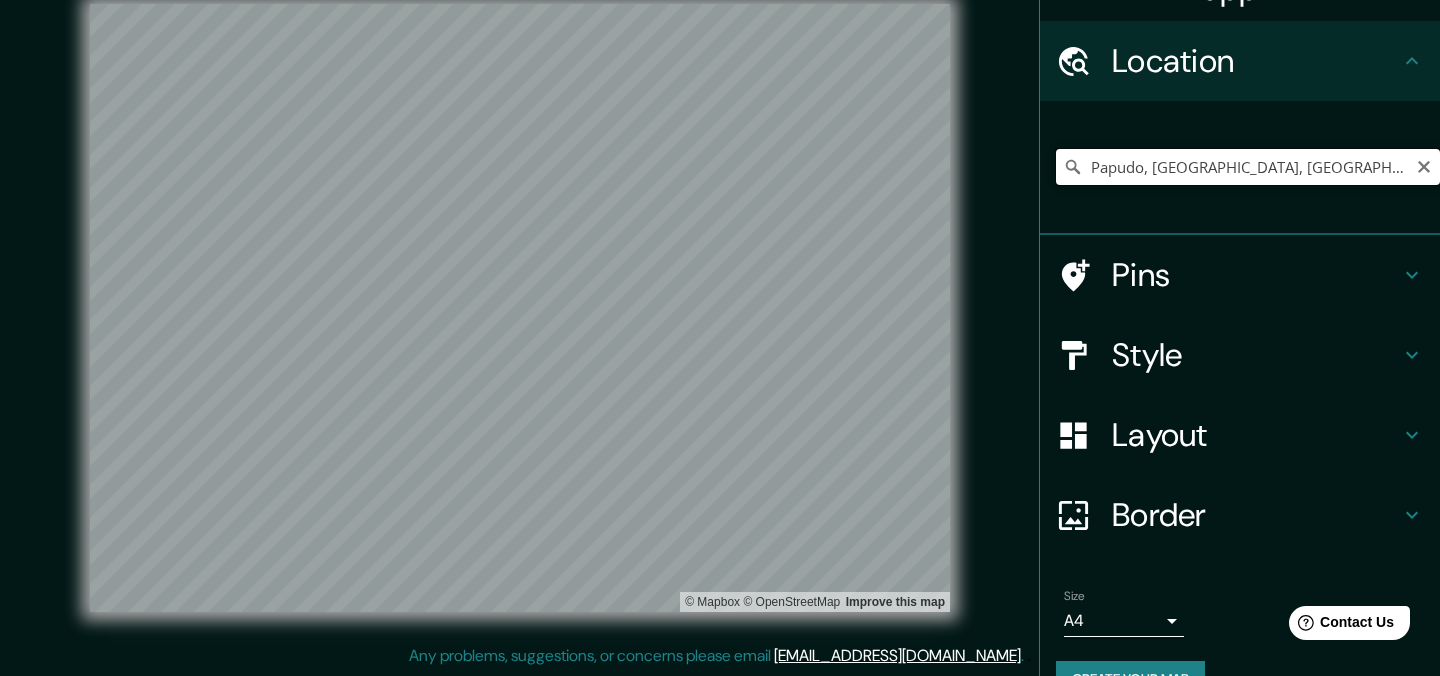 click on "Papudo, [GEOGRAPHIC_DATA], [GEOGRAPHIC_DATA]" at bounding box center (1248, 167) 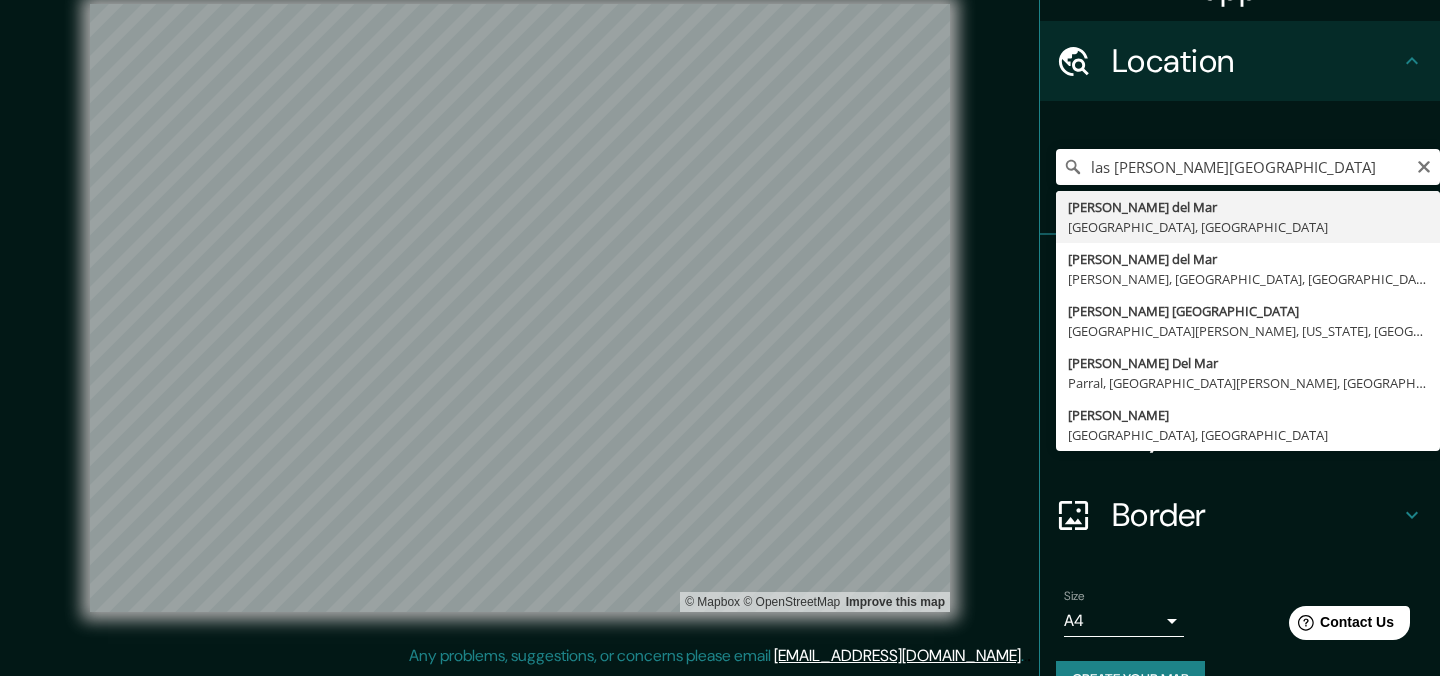 type on "[PERSON_NAME][GEOGRAPHIC_DATA], [GEOGRAPHIC_DATA], [GEOGRAPHIC_DATA]" 